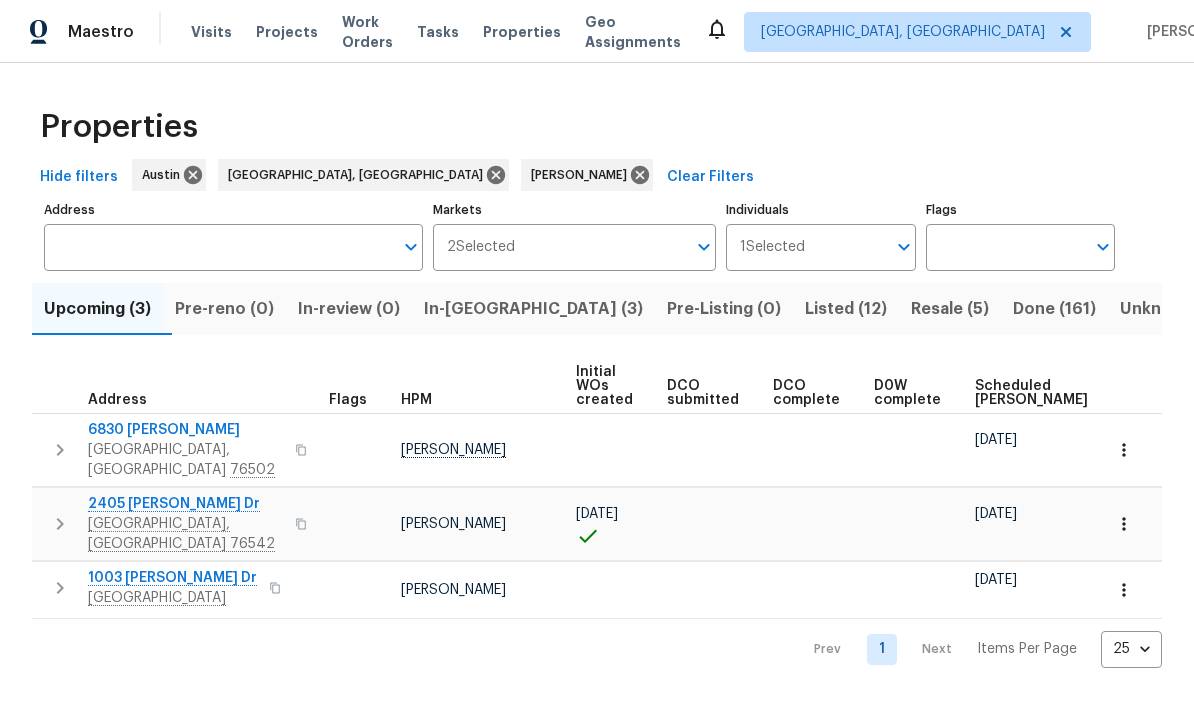 scroll, scrollTop: 0, scrollLeft: 0, axis: both 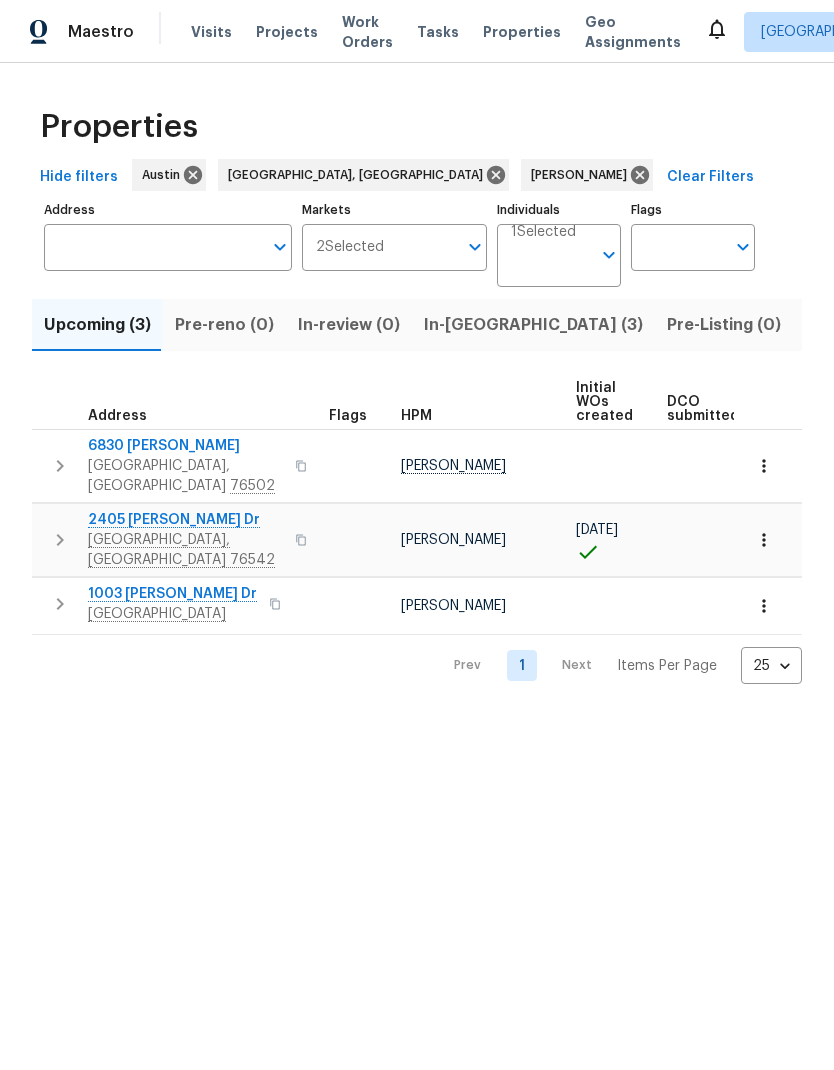 click on "Properties" at bounding box center (417, 127) 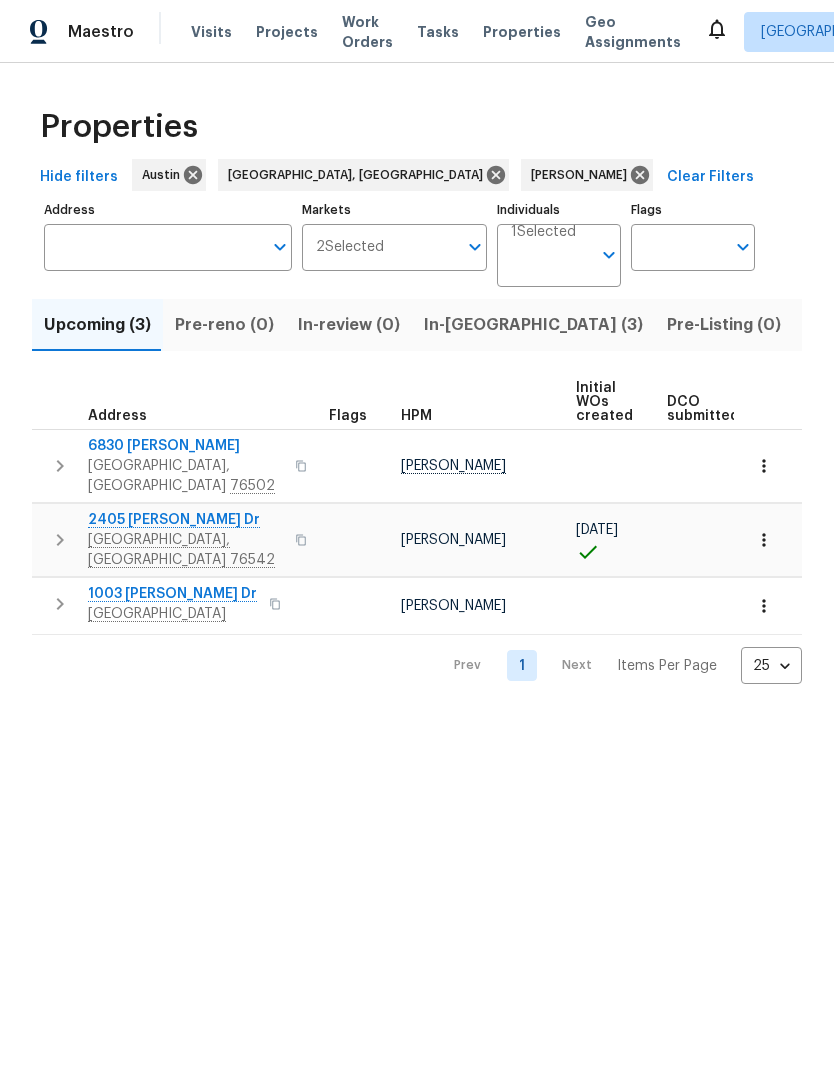 click on "Maestro Visits Projects Work Orders Tasks Properties Geo Assignments Albuquerque, NM Nelson Figueroa Properties Hide filters Austin Killeen, TX Nelson Figueroa Clear Filters Address Address Markets 2  Selected Markets Individuals 1  Selected Individuals Flags Flags Upcoming (3) Pre-reno (0) In-review (0) In-reno (3) Pre-Listing (0) Listed (12) Resale (5) Done (161) Unknown (0) Address Flags HPM Initial WOs created DCO submitted DCO complete D0W complete Scheduled COE Scheduled LCO Ready Date 6830 Ambrose Cir Temple, TX   76502 Nelson Figueroa 07/30/25 07/31/25 2405 Riley Dr Killeen, TX 76542 Nelson Figueroa 07/15/25 07/18/25 07/21/25 1003 Joe Morse Dr Copperas Cove, TX 76522 Nelson Figueroa 08/04/25 08/05/25 Prev 1 Next Items Per Page 25 25 ​" at bounding box center [417, 358] 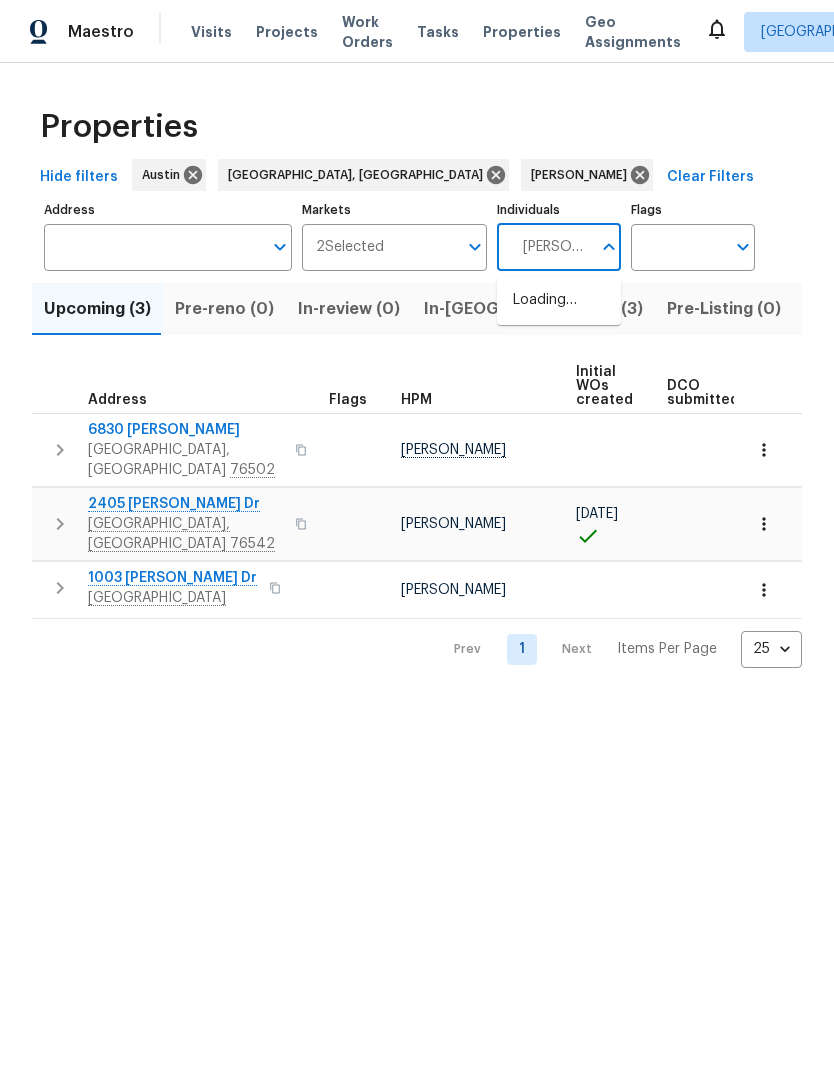 type on "Martin" 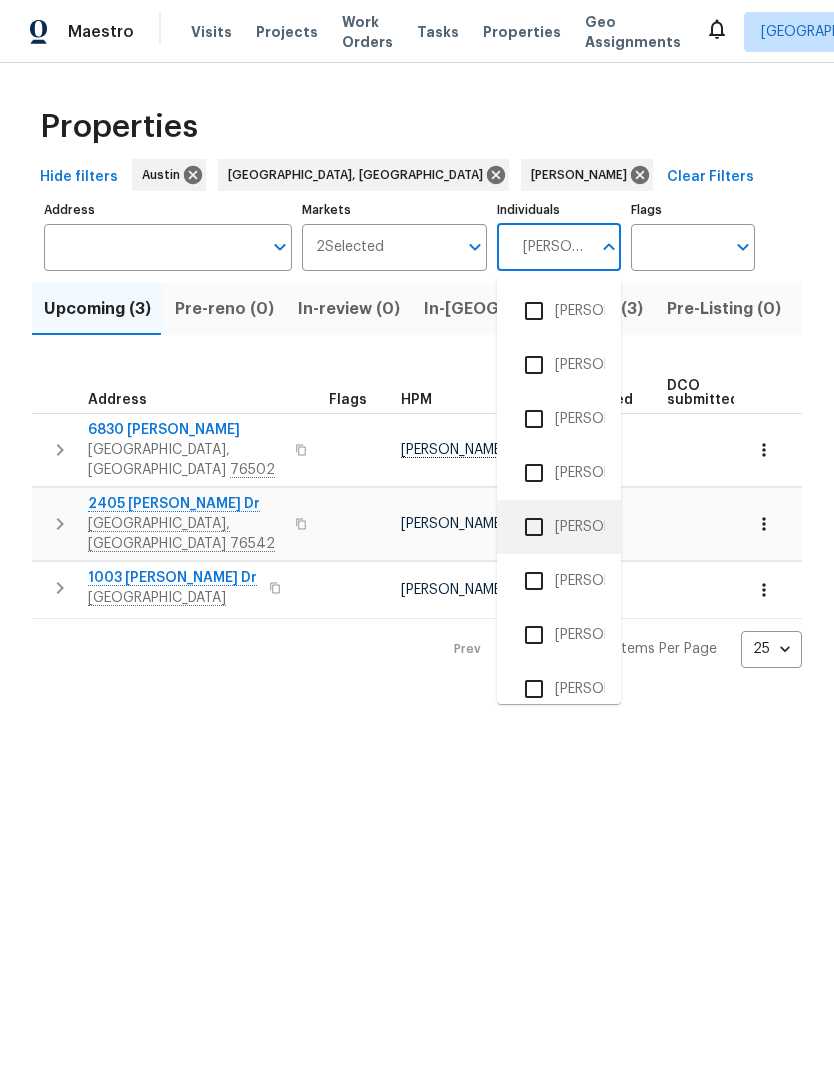 click on "[PERSON_NAME]" at bounding box center (559, 527) 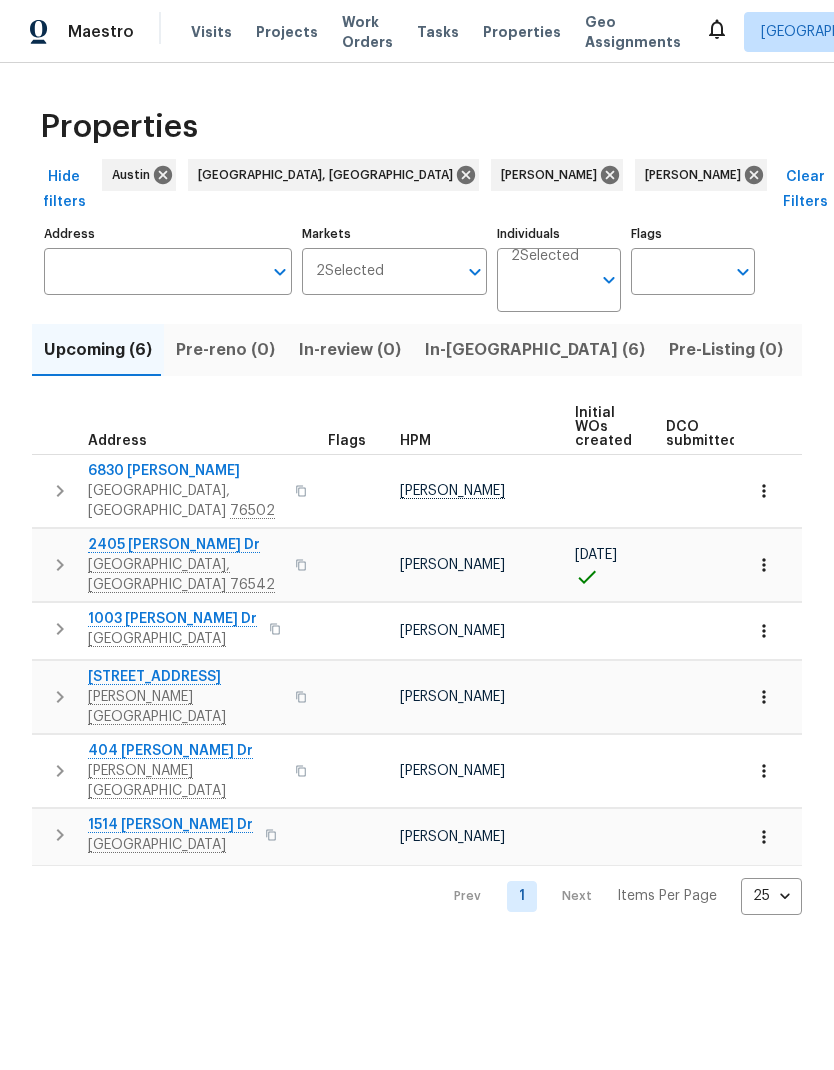 scroll, scrollTop: 0, scrollLeft: 0, axis: both 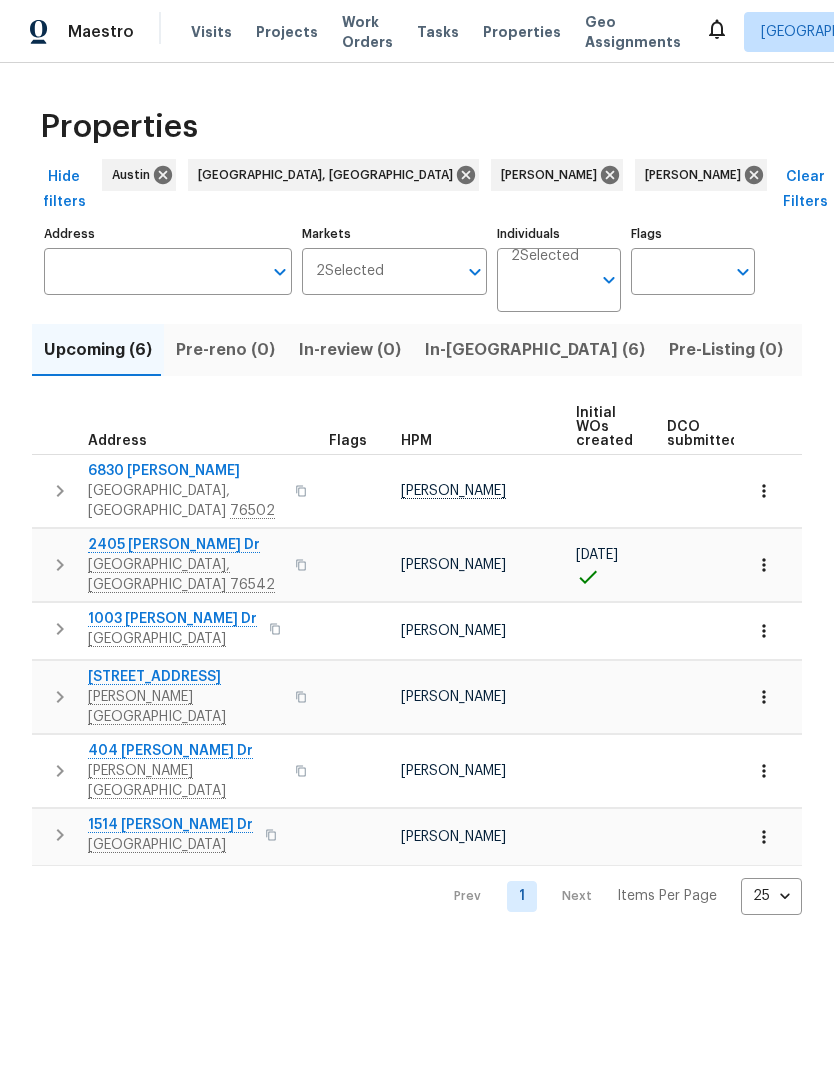 click on "Listed (48)" at bounding box center [851, 350] 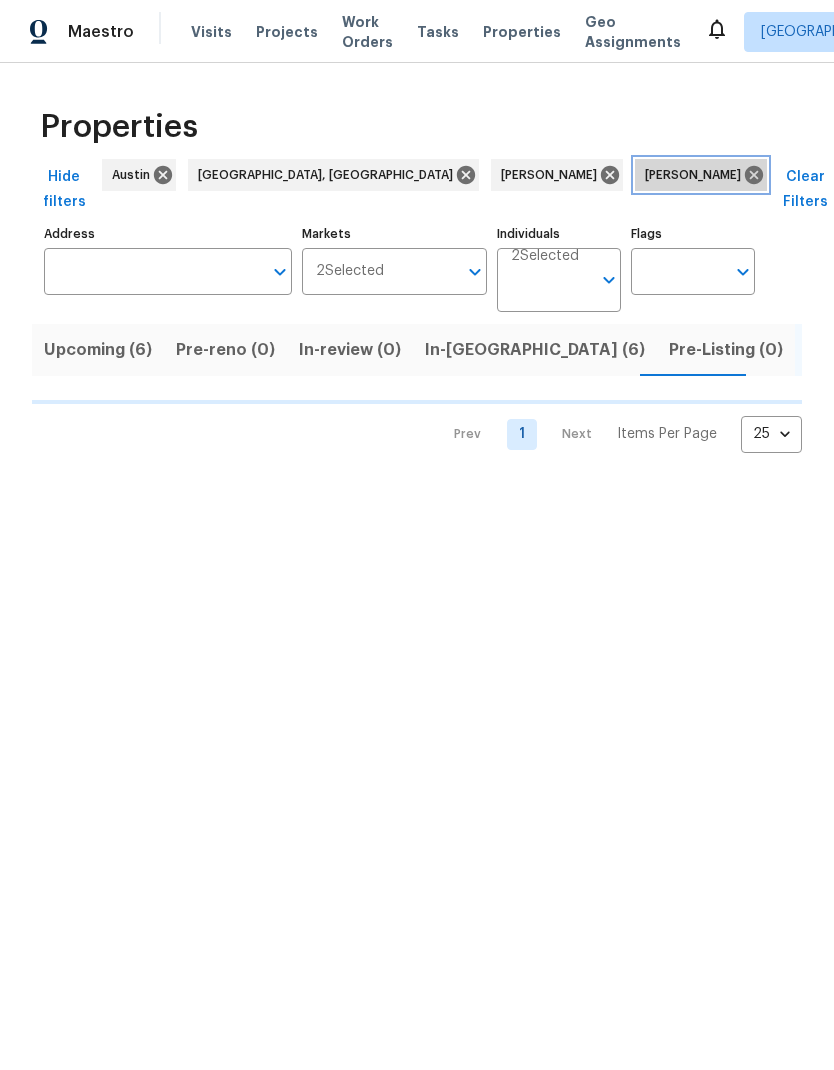 click 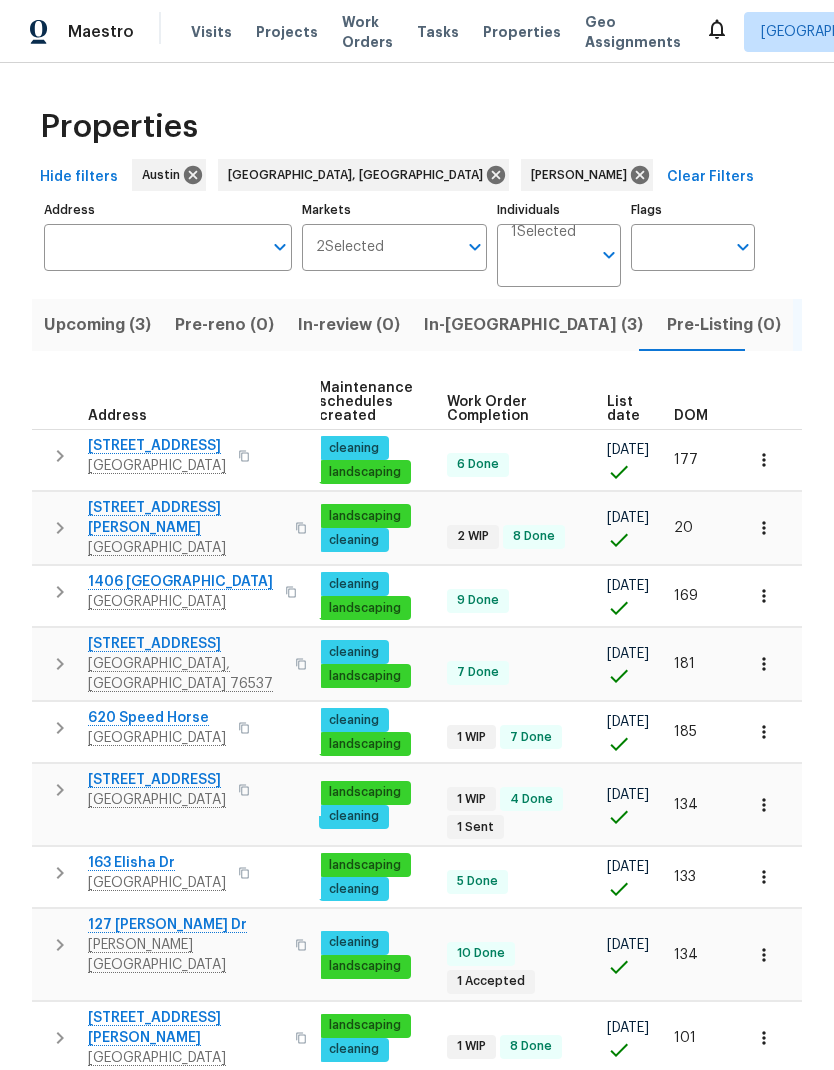 scroll, scrollTop: 0, scrollLeft: 278, axis: horizontal 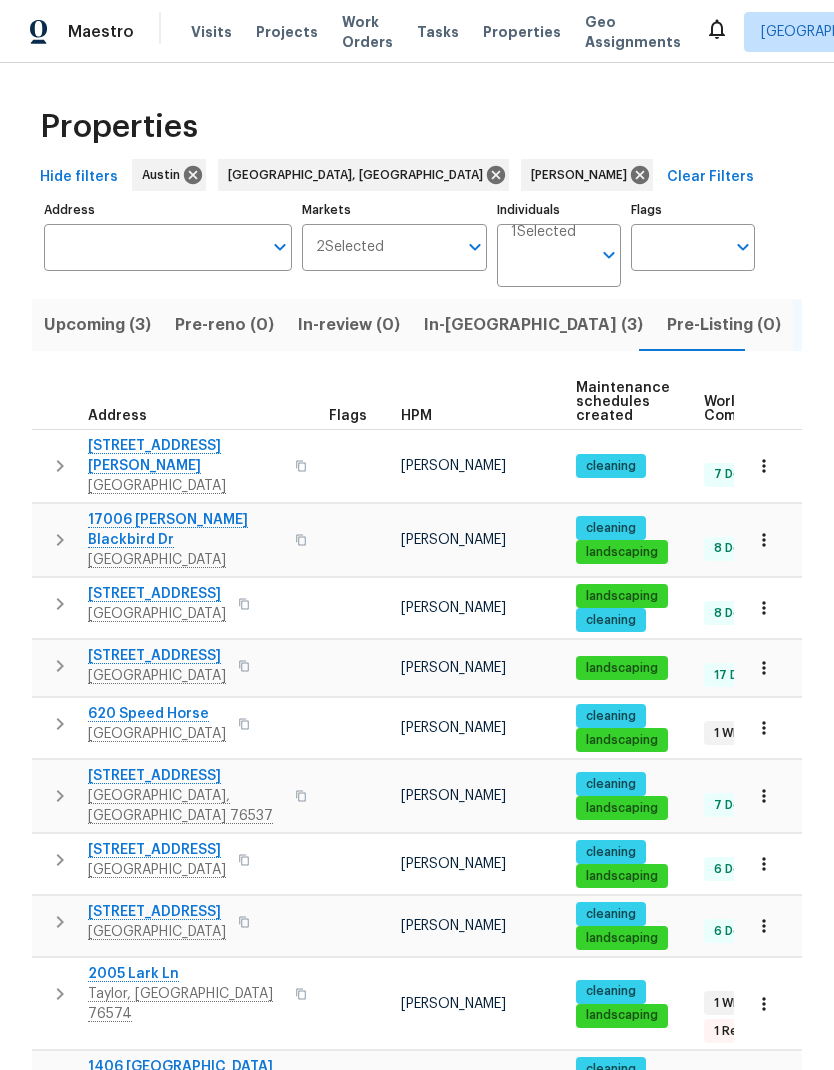 click on "14815 Avery Ranch Blvd Unit 1802" at bounding box center (185, 456) 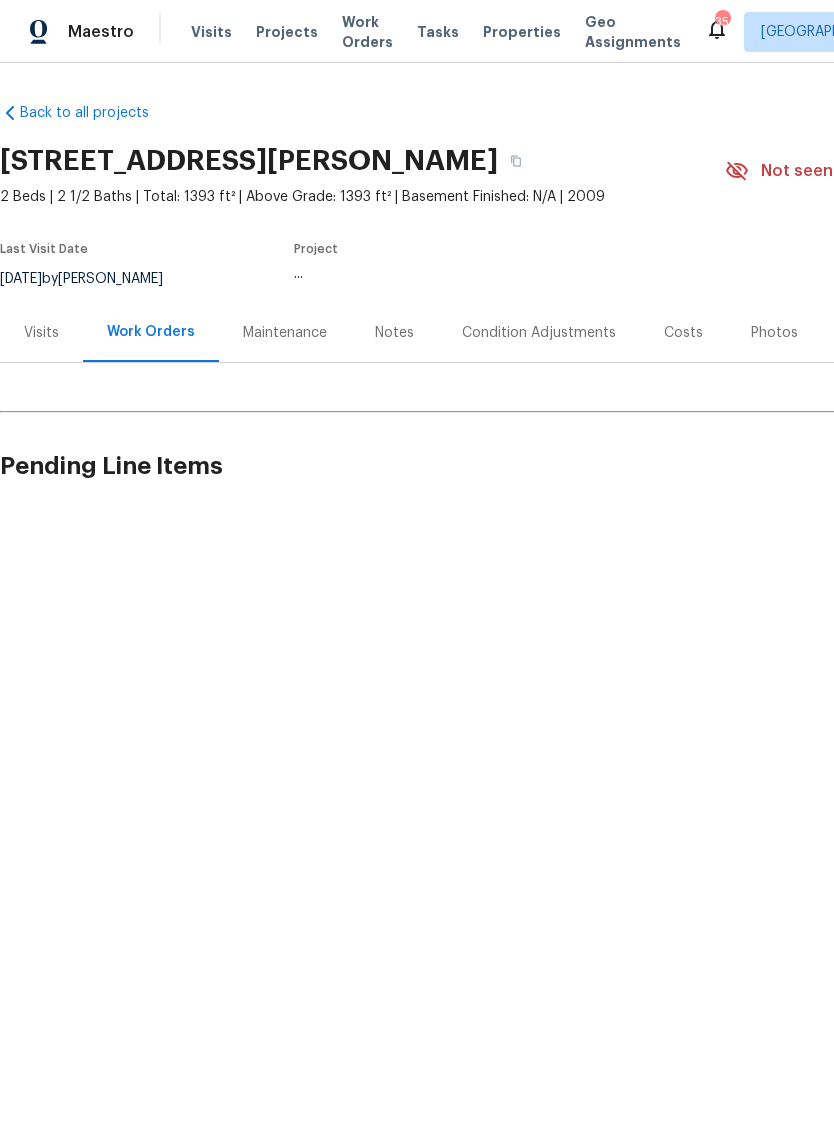 scroll, scrollTop: 0, scrollLeft: 0, axis: both 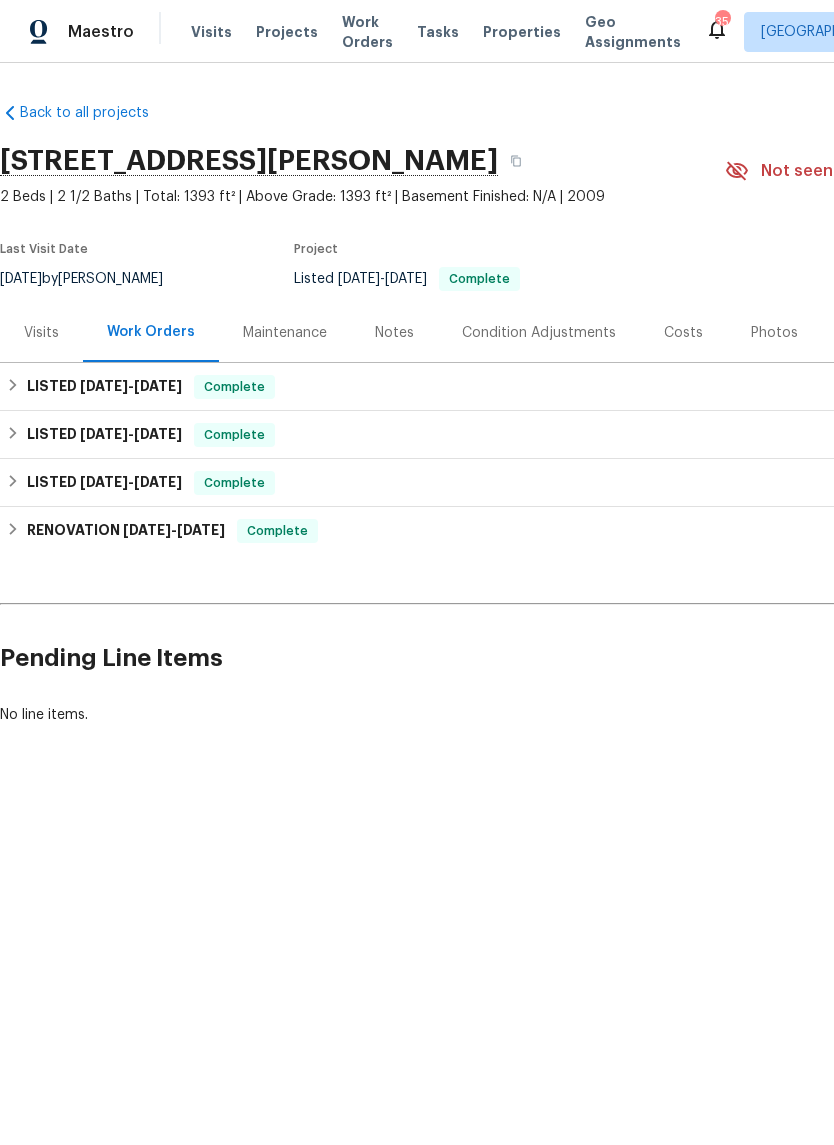 click on "Visits" at bounding box center [41, 333] 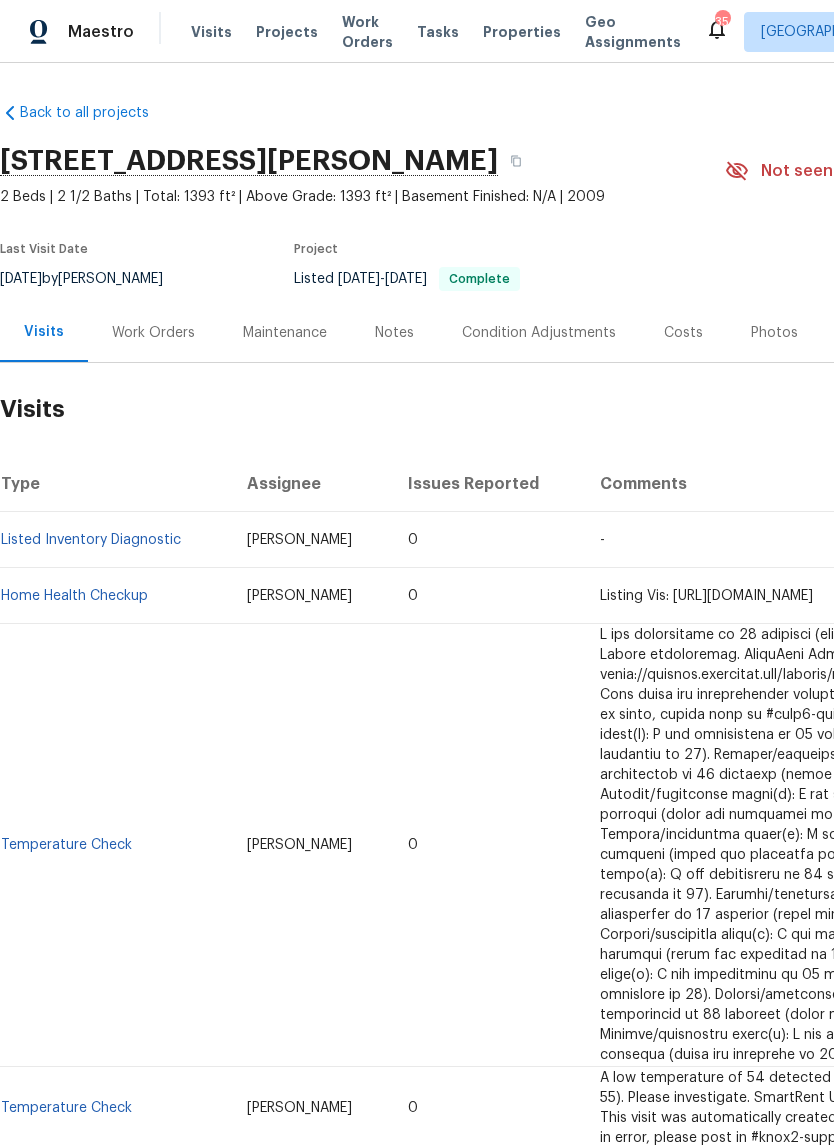scroll, scrollTop: 0, scrollLeft: 0, axis: both 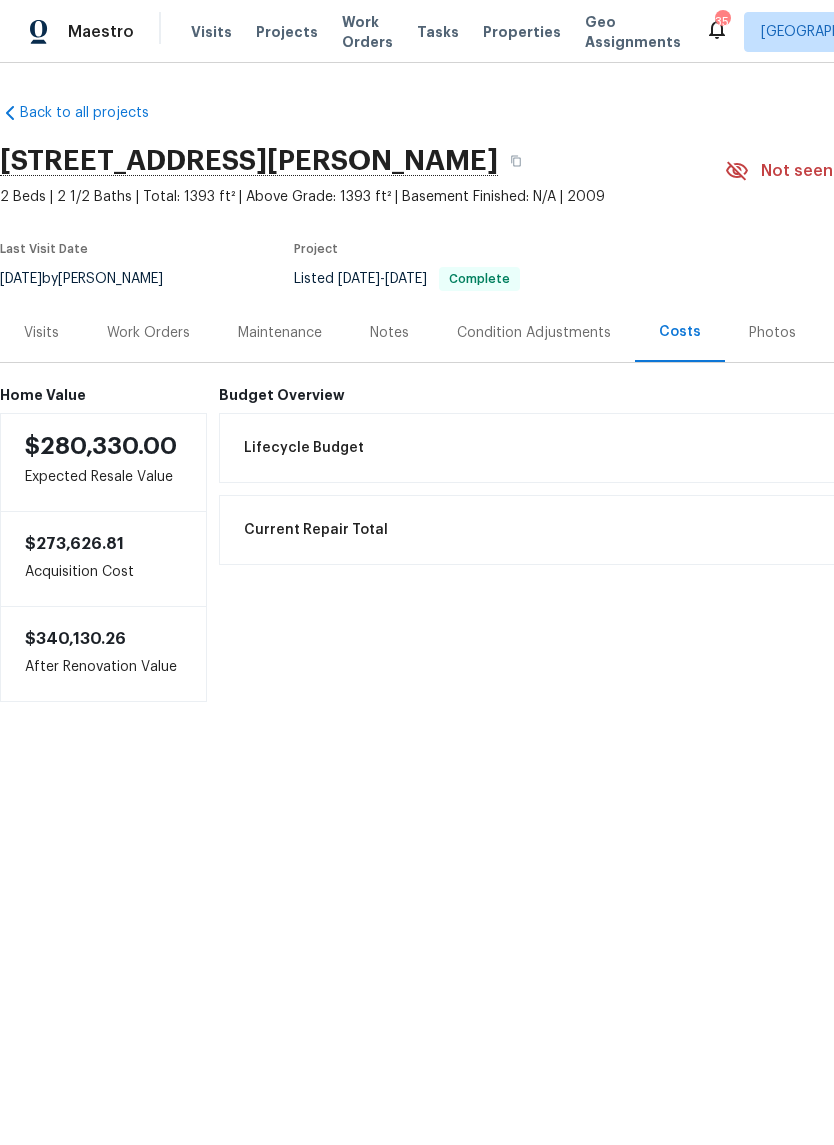 click on "Work Orders" at bounding box center (148, 333) 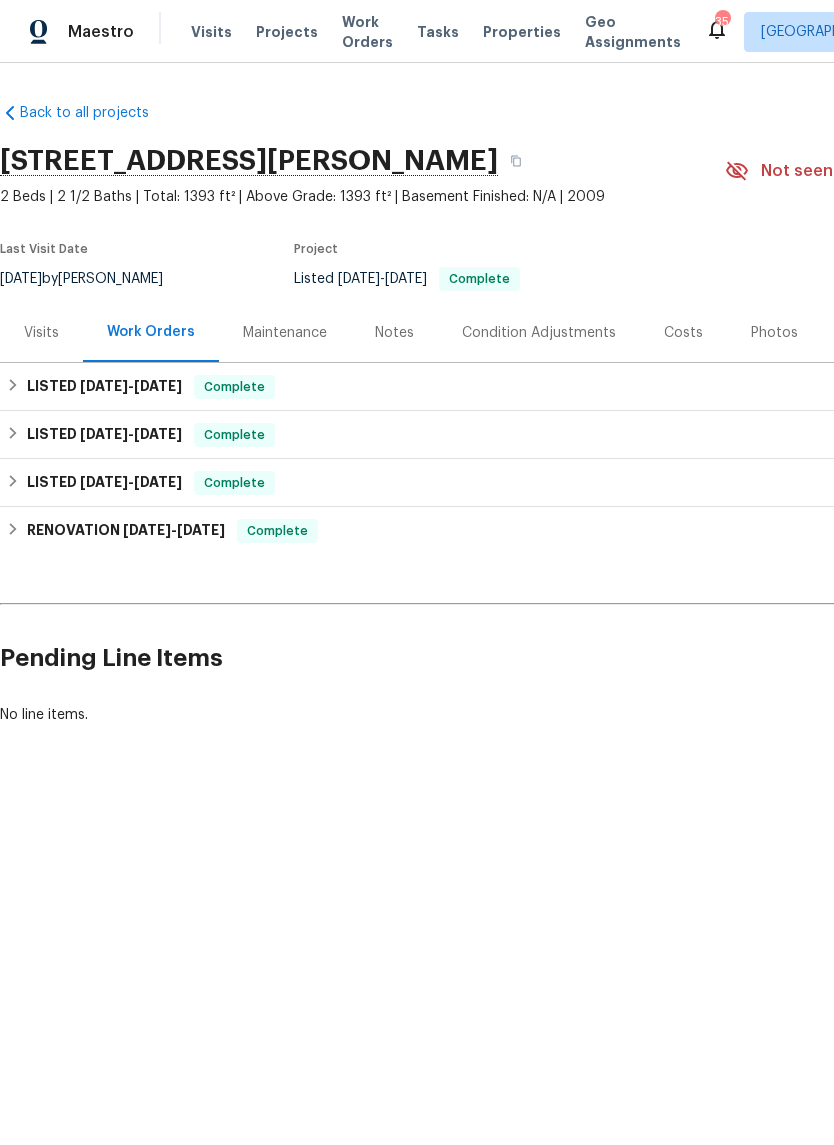 scroll, scrollTop: 0, scrollLeft: 0, axis: both 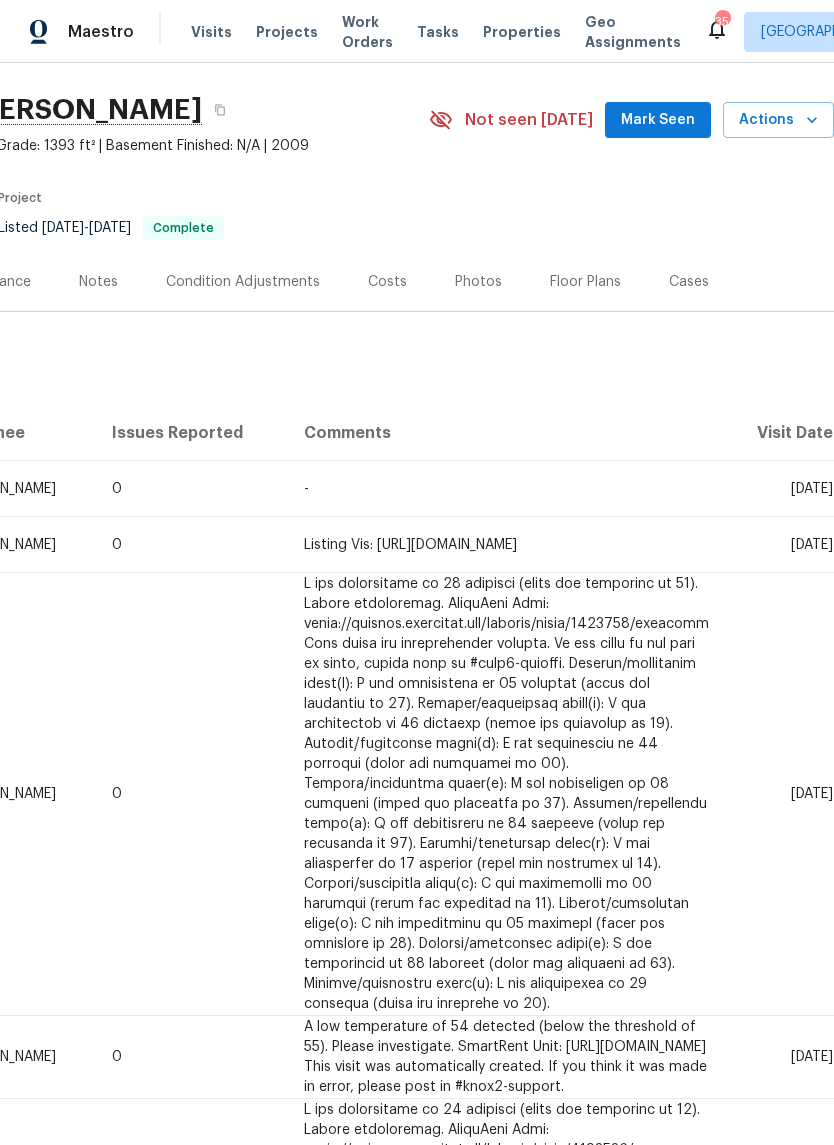 click on "Actions" at bounding box center [778, 120] 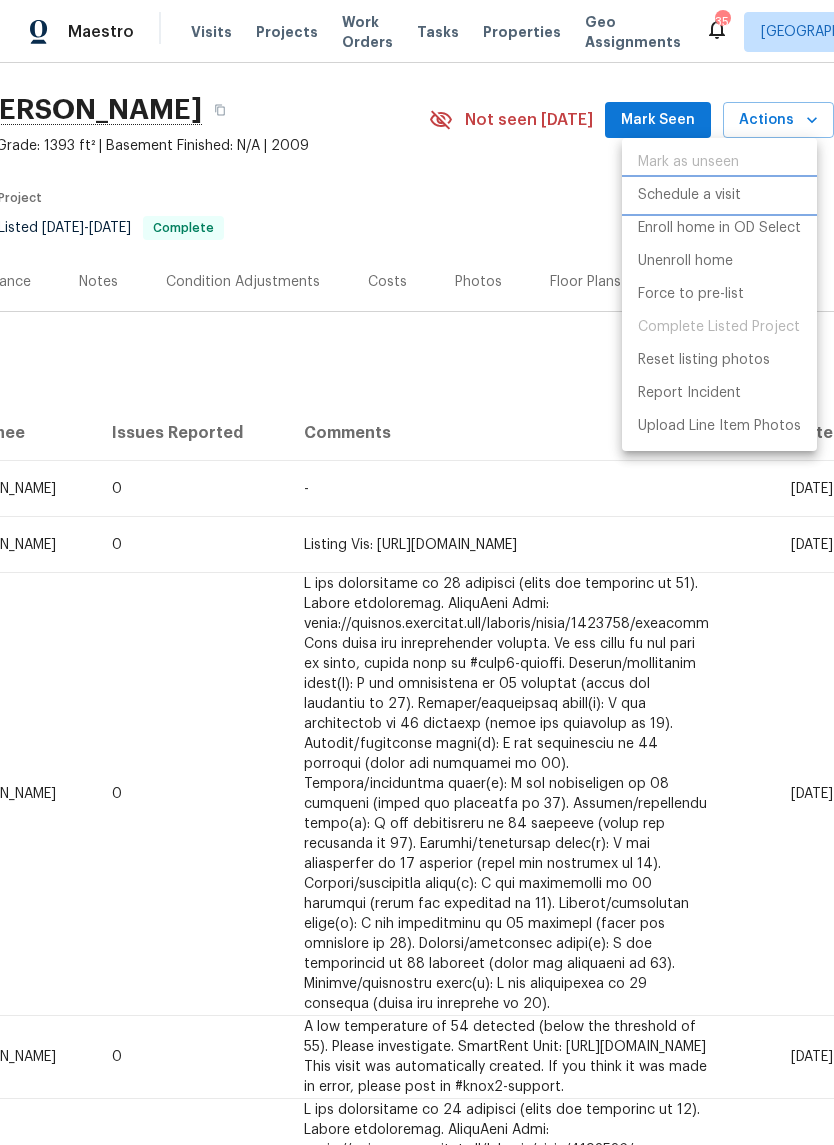 click on "Schedule a visit" at bounding box center (719, 195) 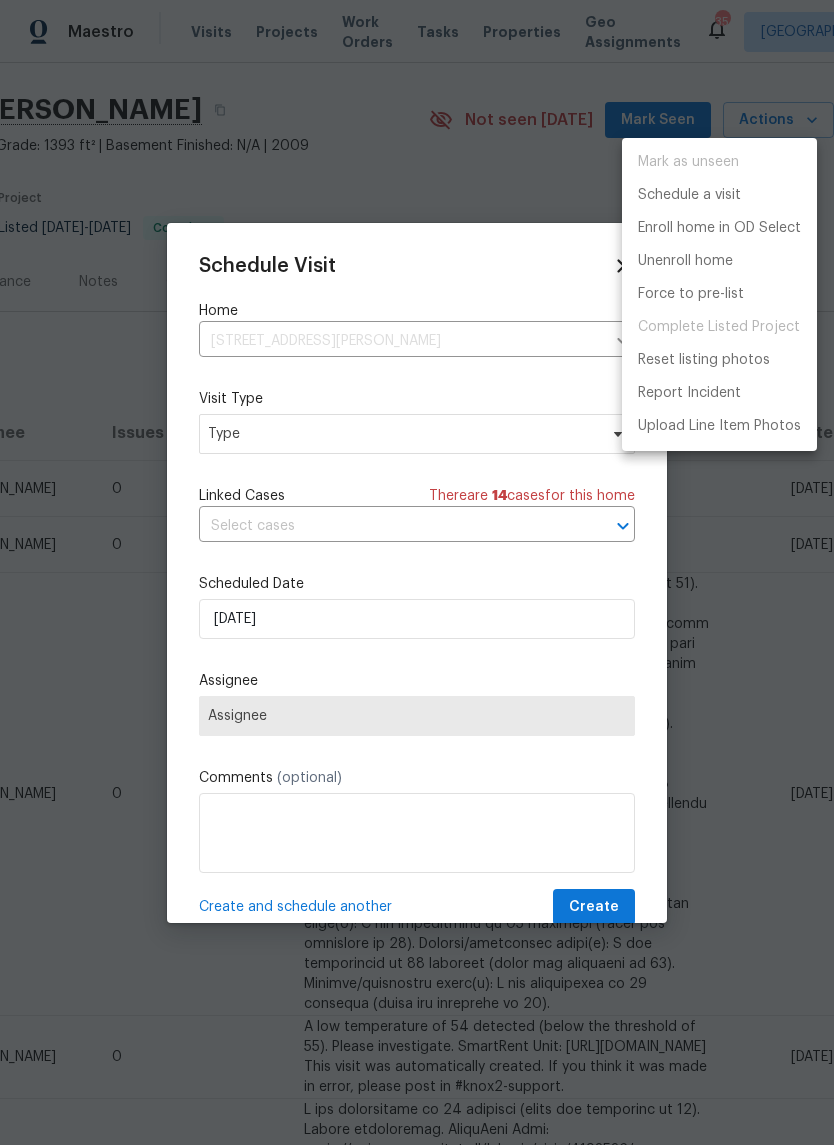 click at bounding box center (417, 572) 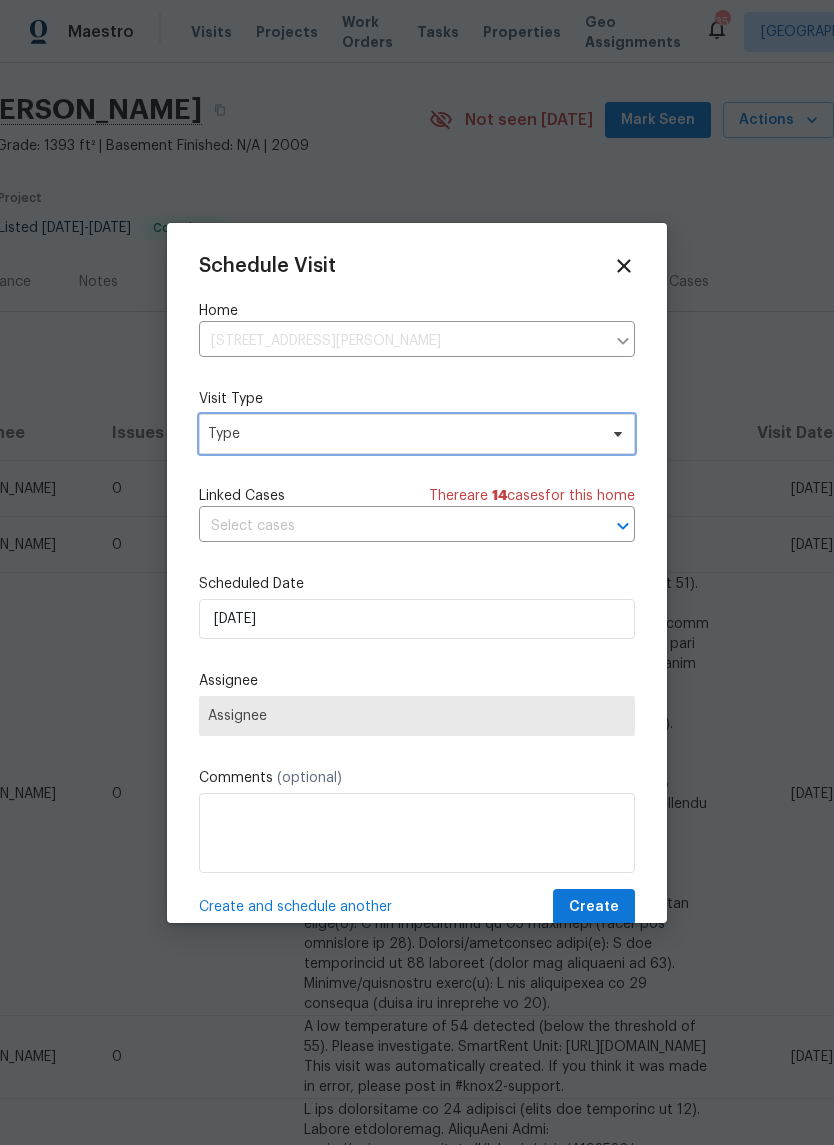 click on "Type" at bounding box center [402, 434] 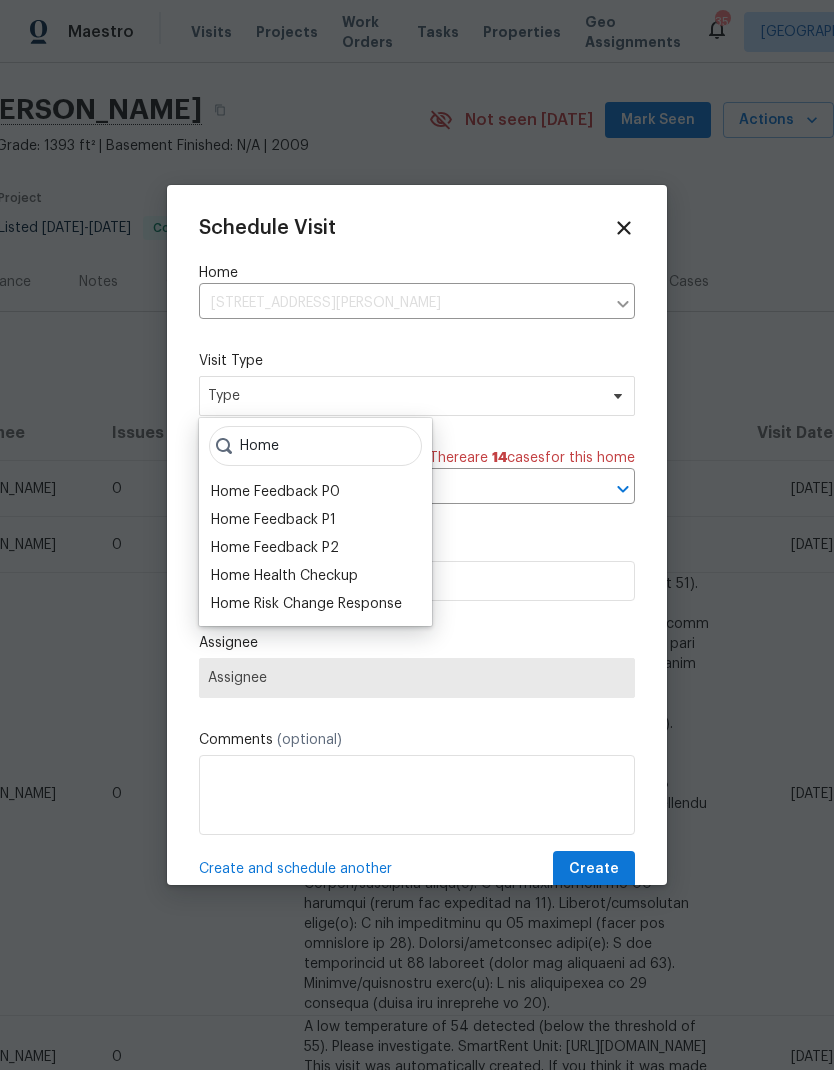 type on "Home" 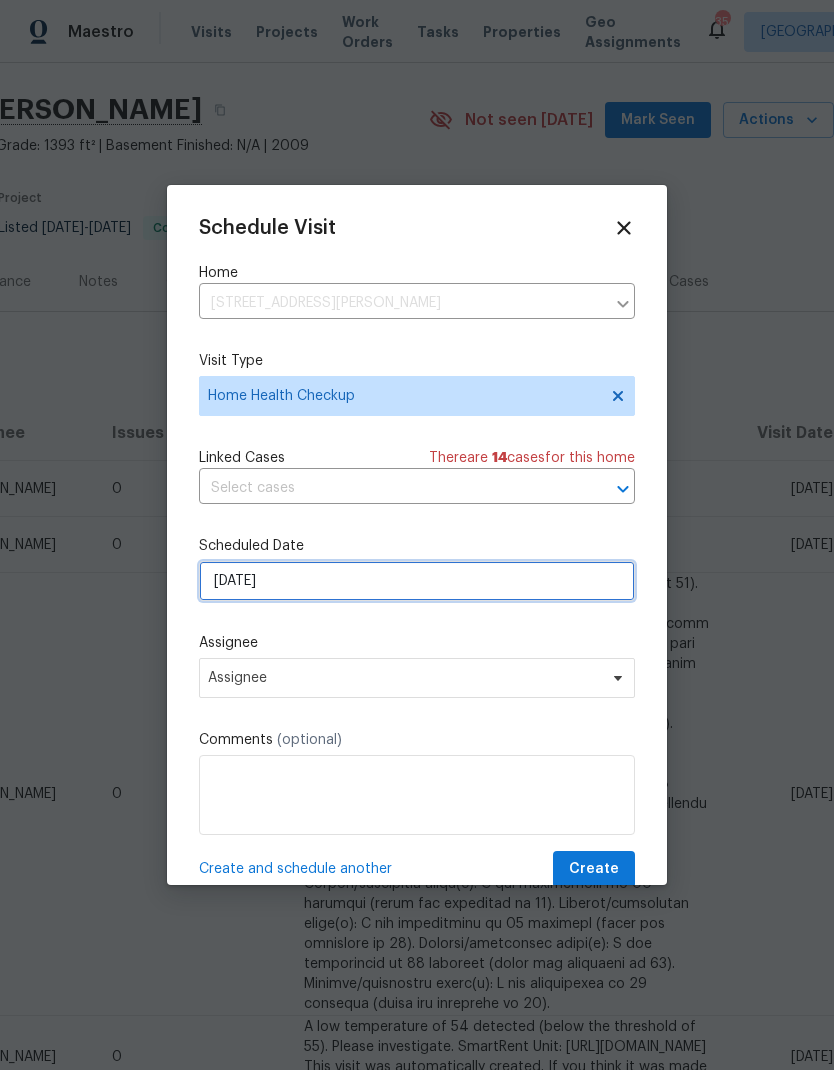 click on "[DATE]" at bounding box center (417, 581) 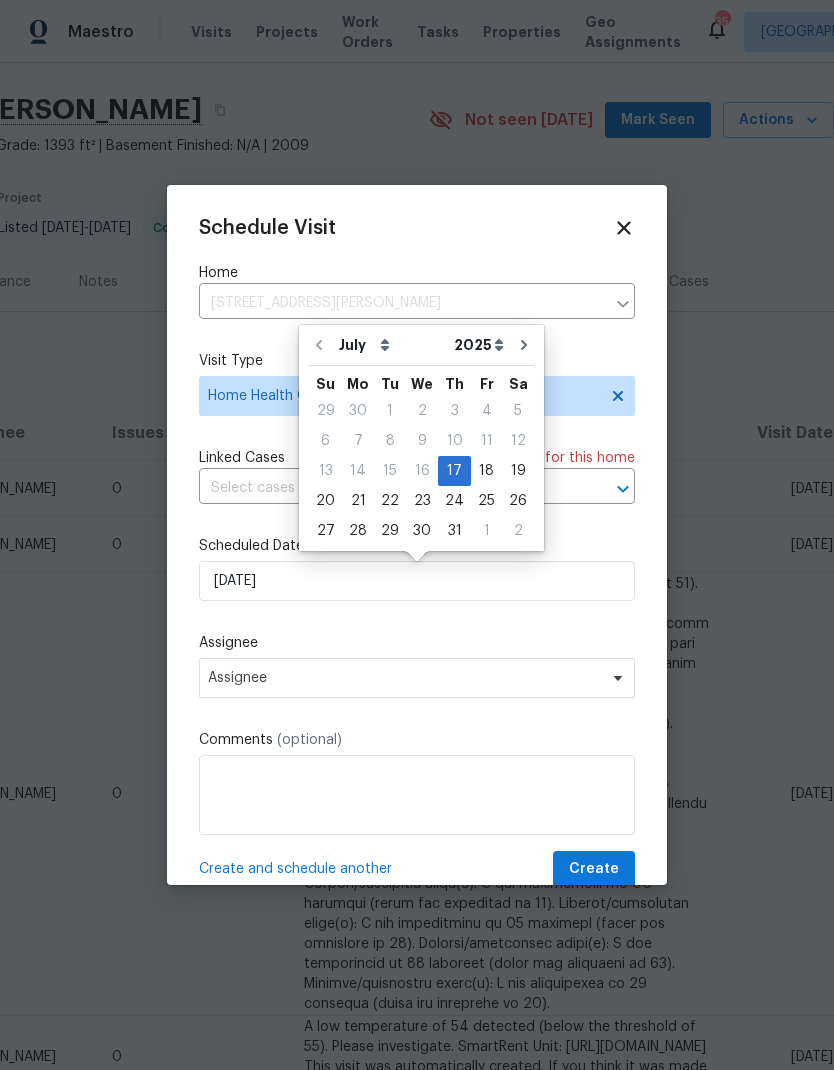 click on "17" at bounding box center [454, 471] 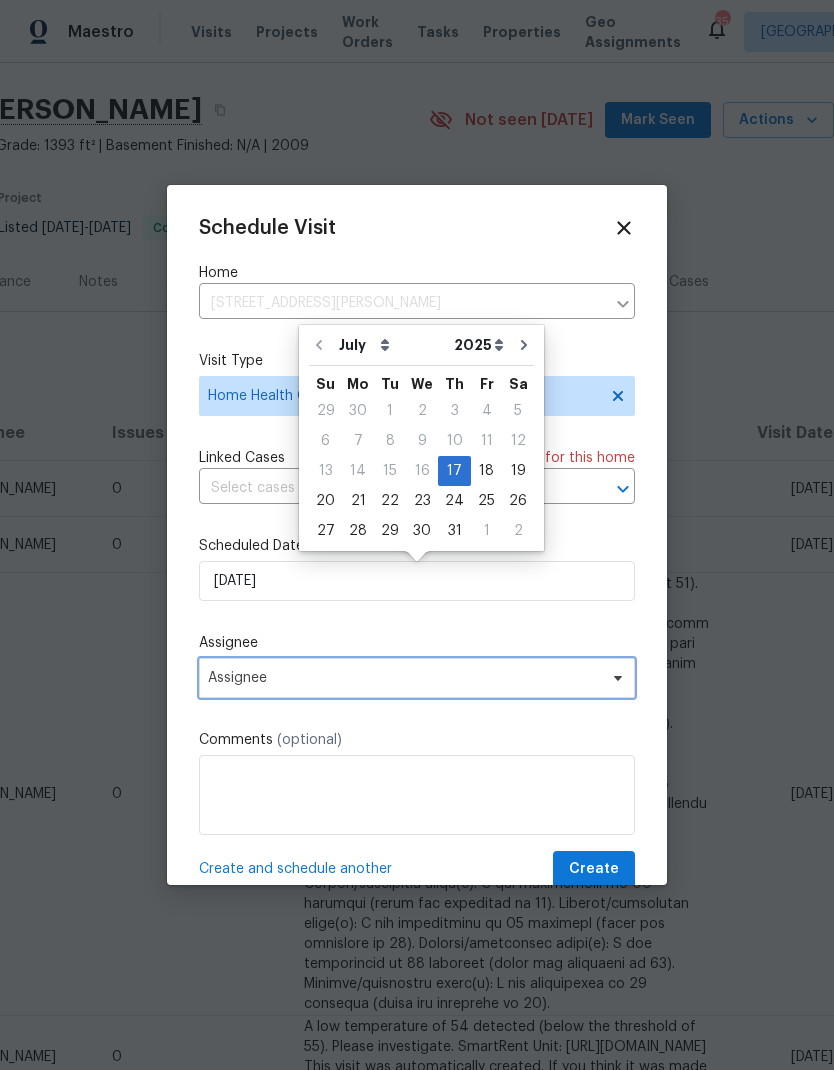 click on "Assignee" at bounding box center [404, 678] 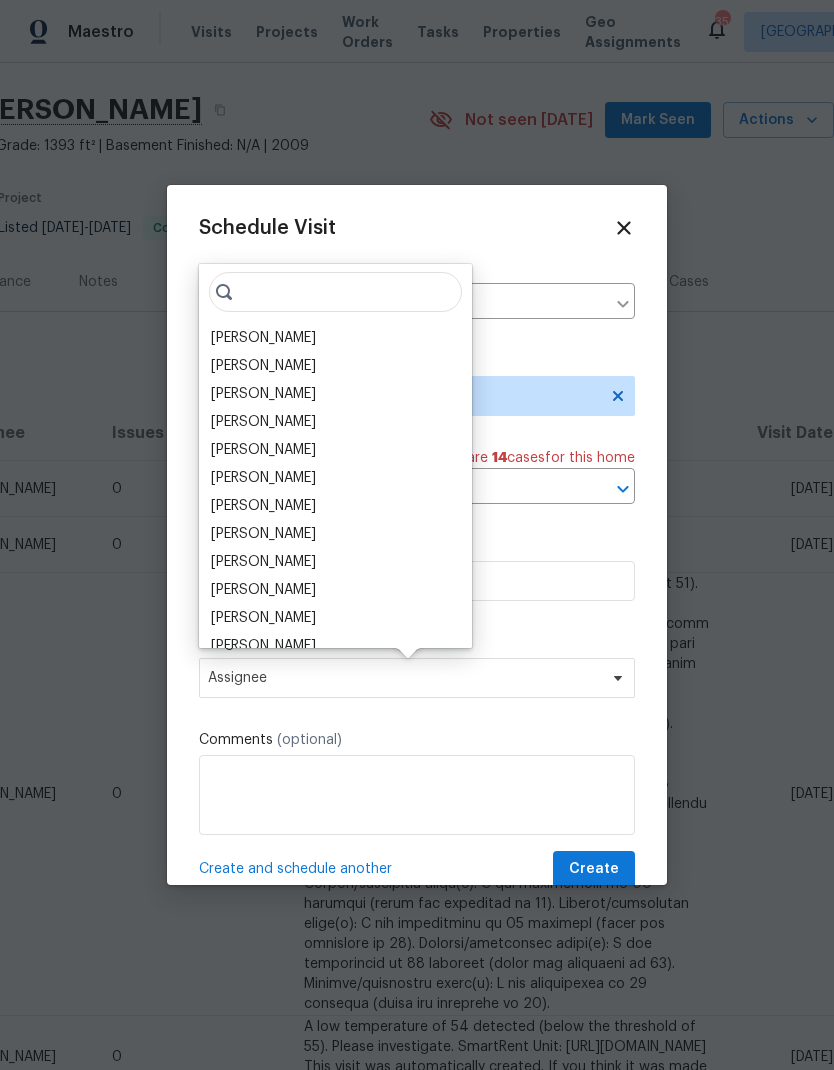 click on "[PERSON_NAME]" at bounding box center (335, 422) 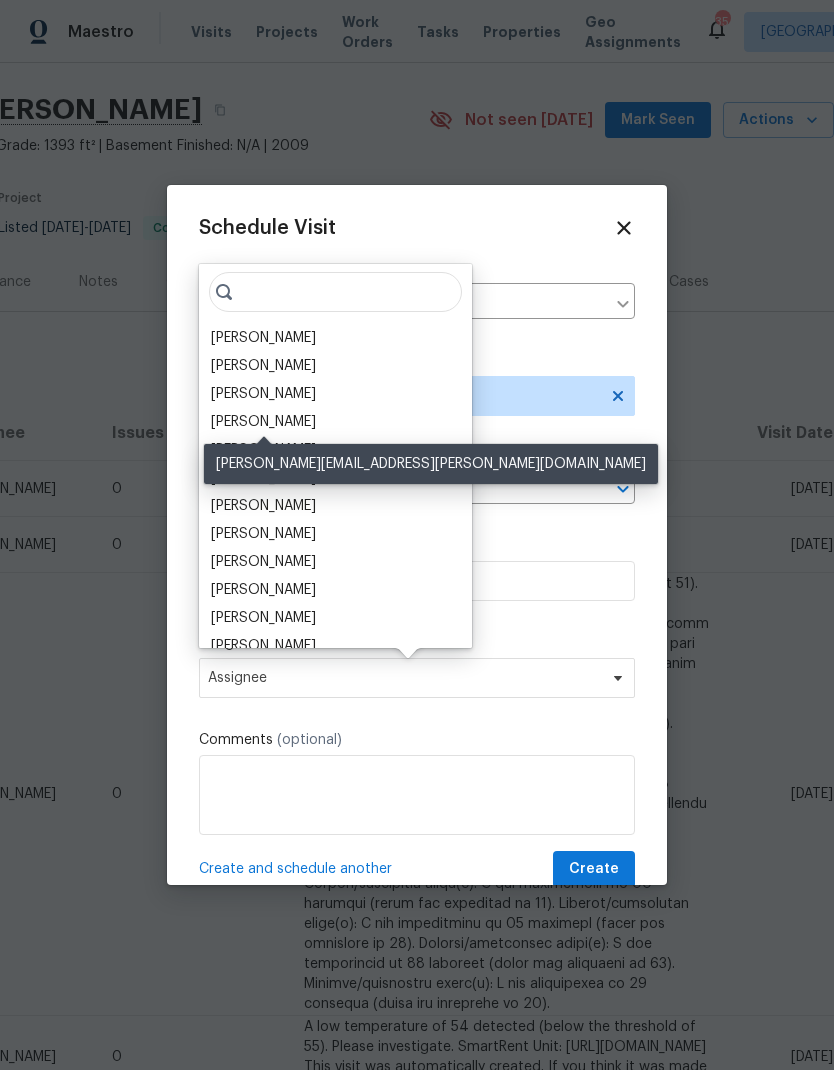click on "[PERSON_NAME]" at bounding box center (263, 422) 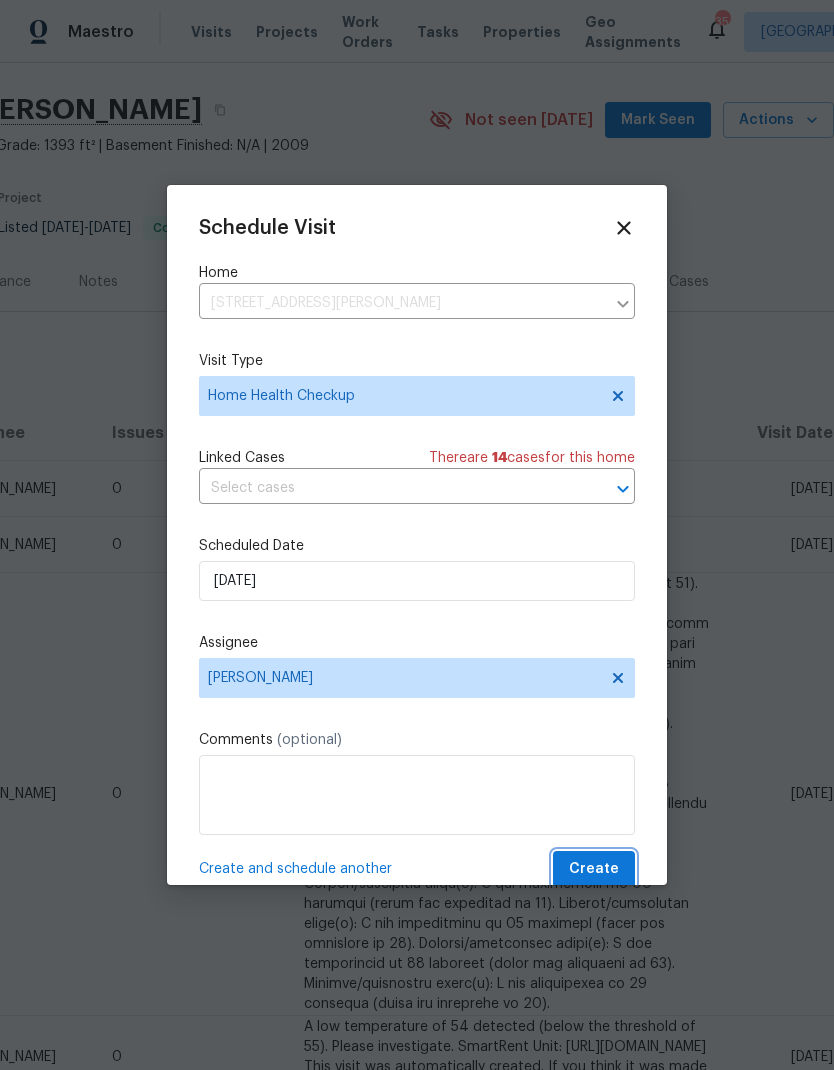 click on "Create" at bounding box center (594, 869) 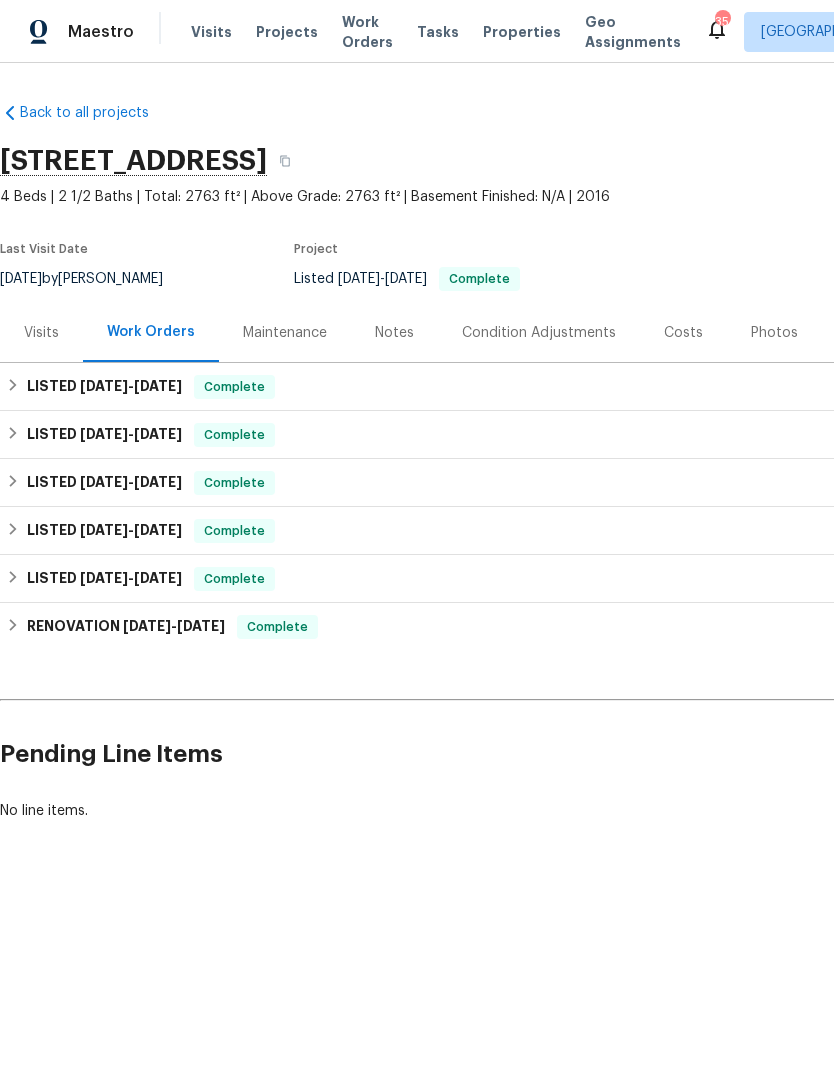 scroll, scrollTop: 0, scrollLeft: 0, axis: both 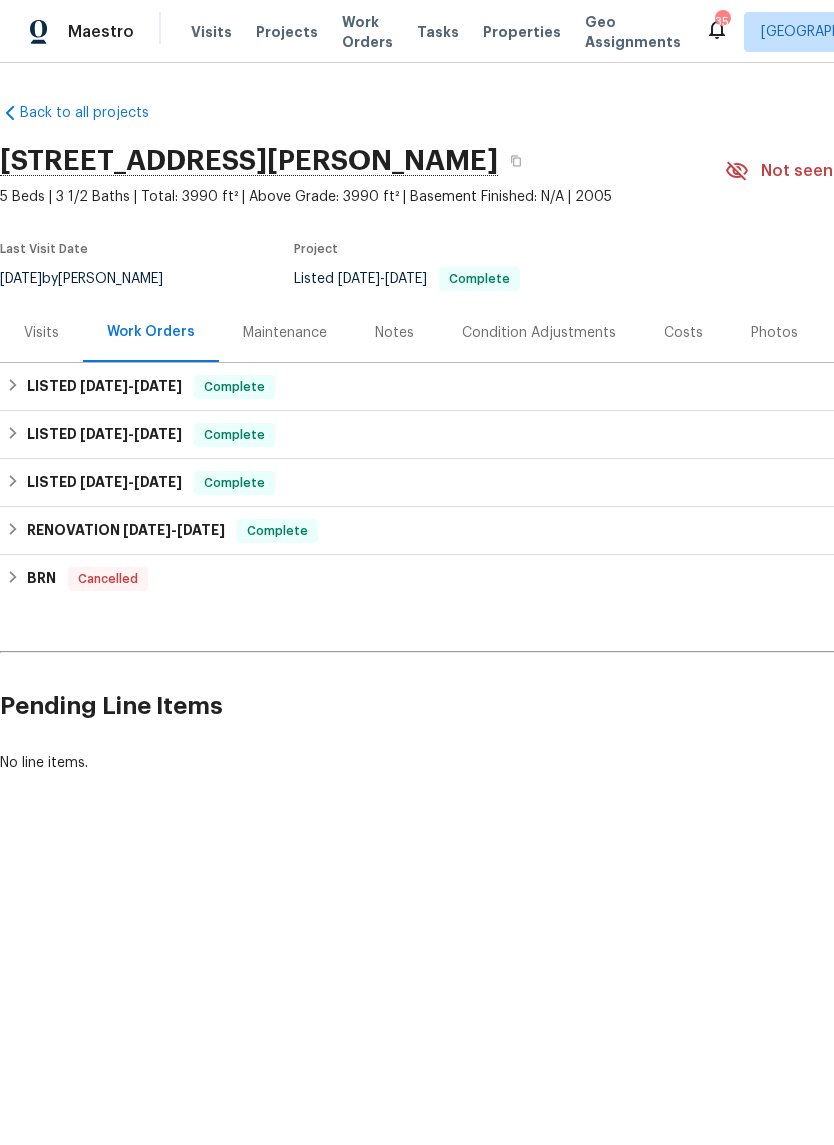 click on "Visits" at bounding box center [41, 333] 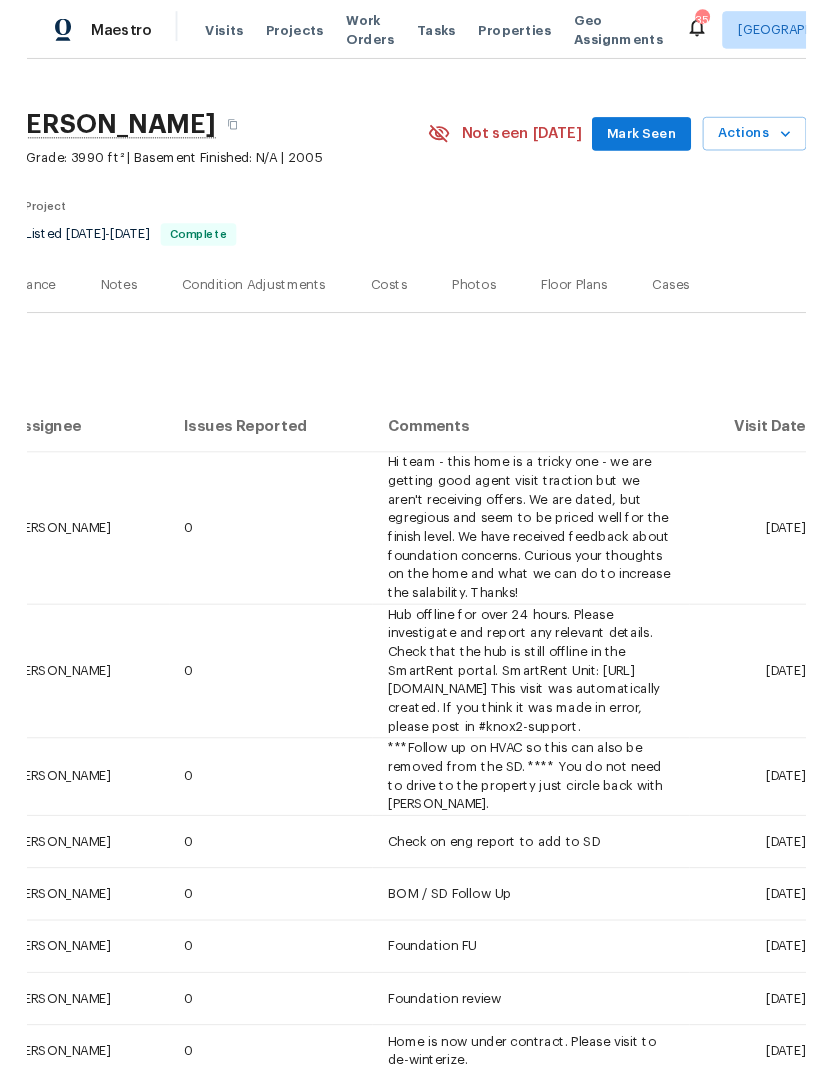 scroll, scrollTop: 28, scrollLeft: 296, axis: both 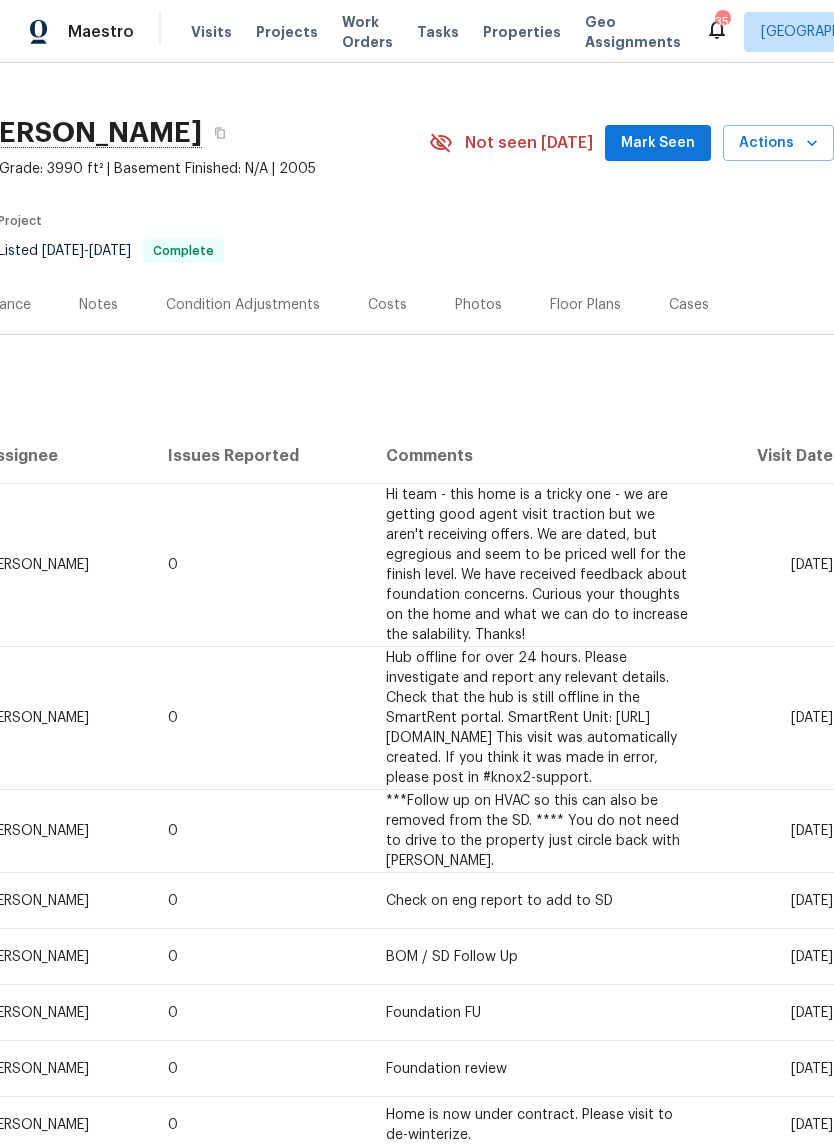 click on "Actions" at bounding box center (778, 143) 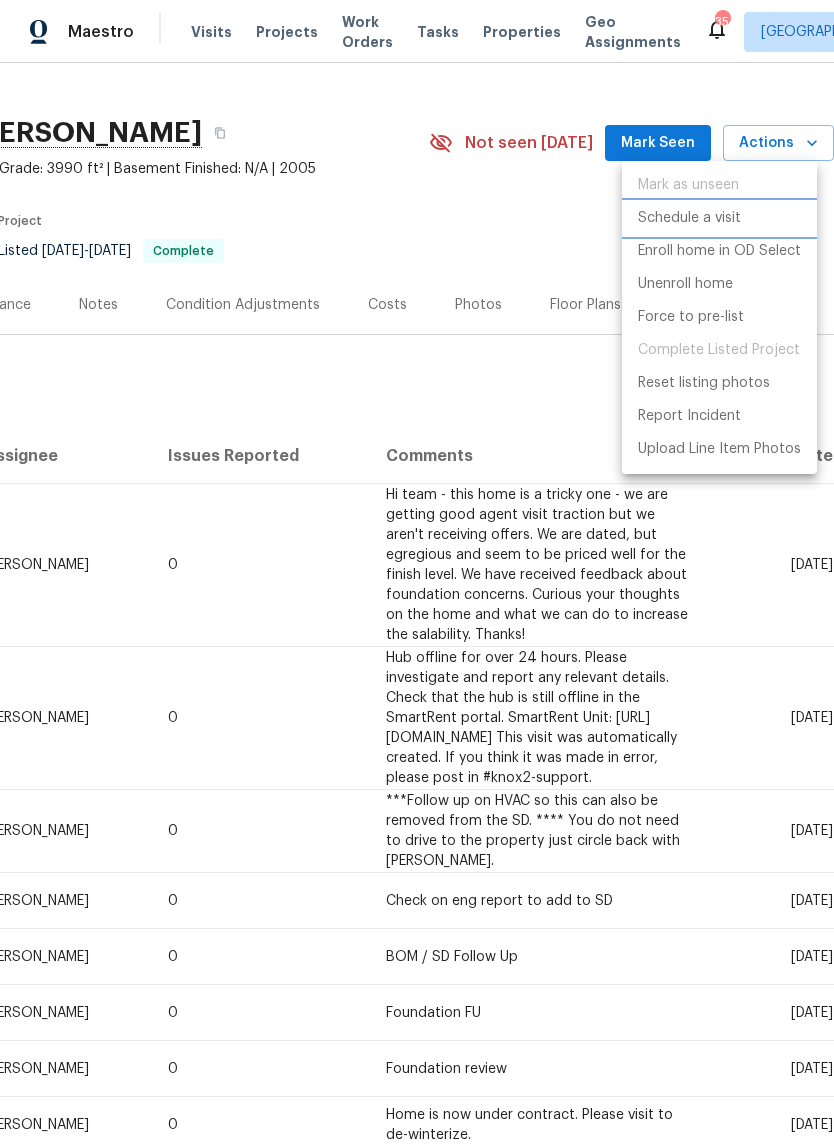 click on "Schedule a visit" at bounding box center (689, 218) 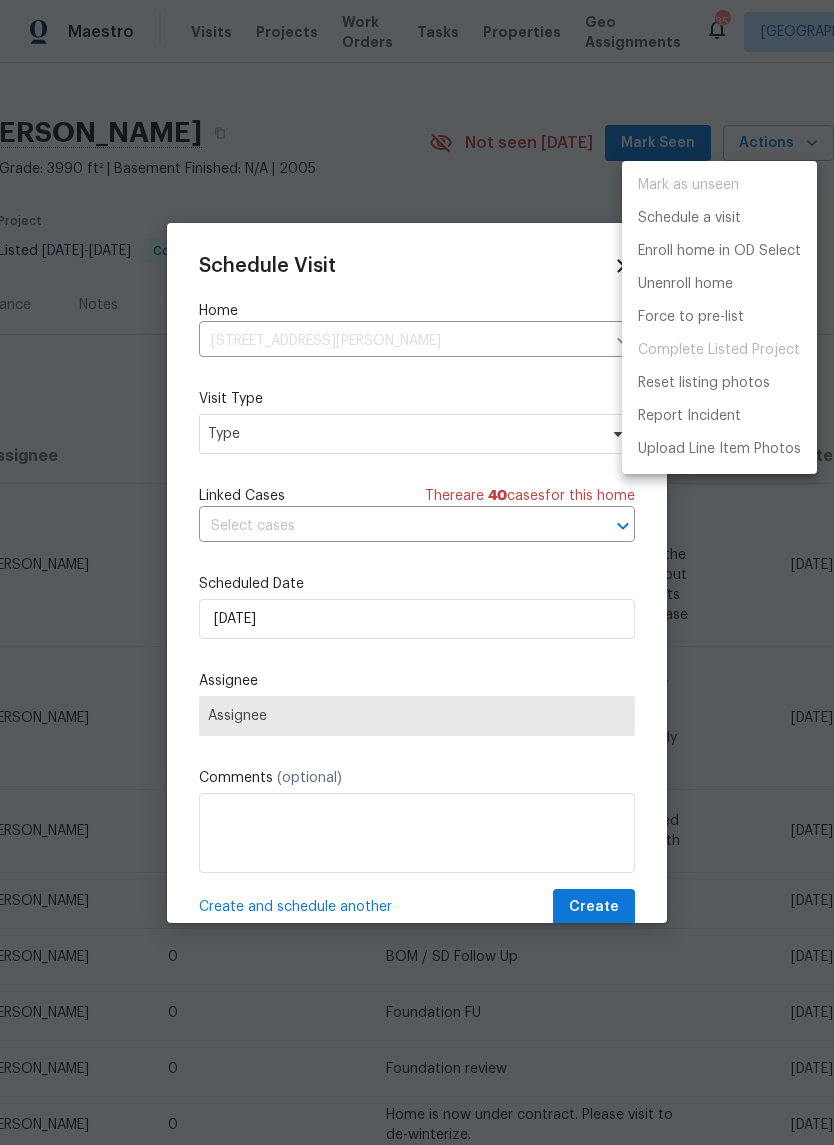 click at bounding box center (417, 572) 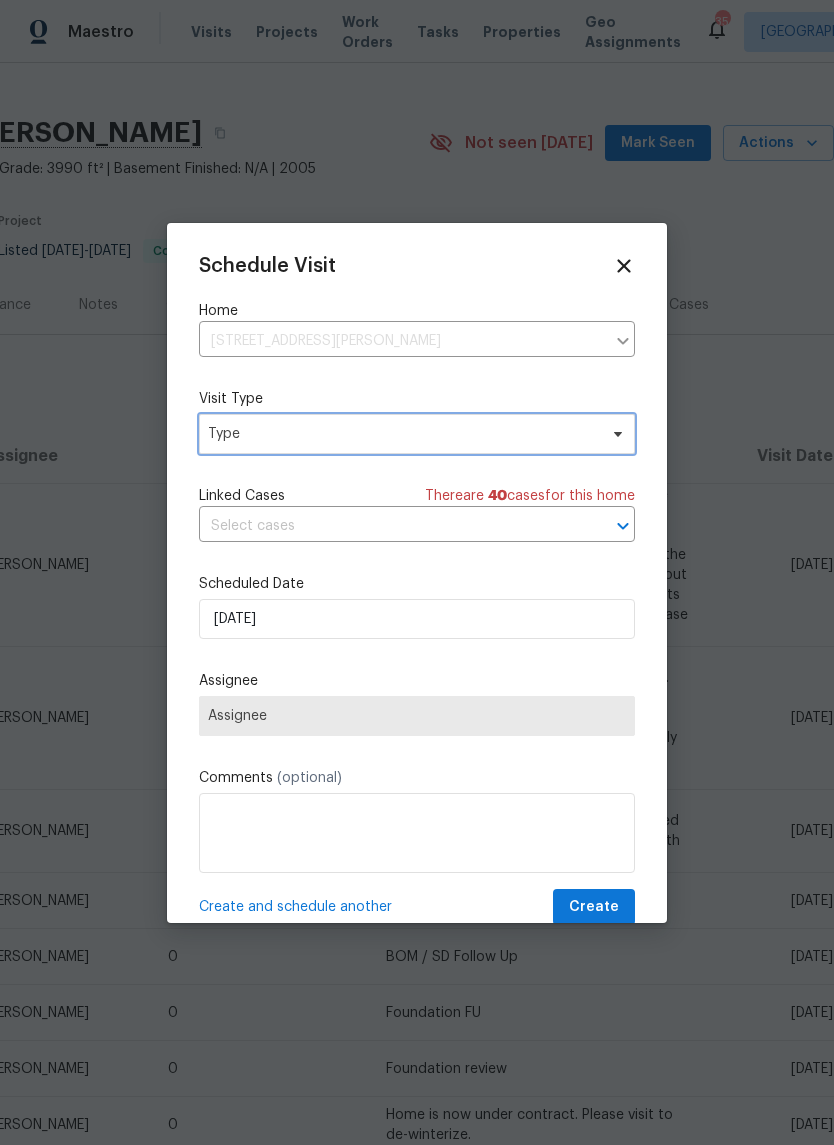 click on "Type" at bounding box center [402, 434] 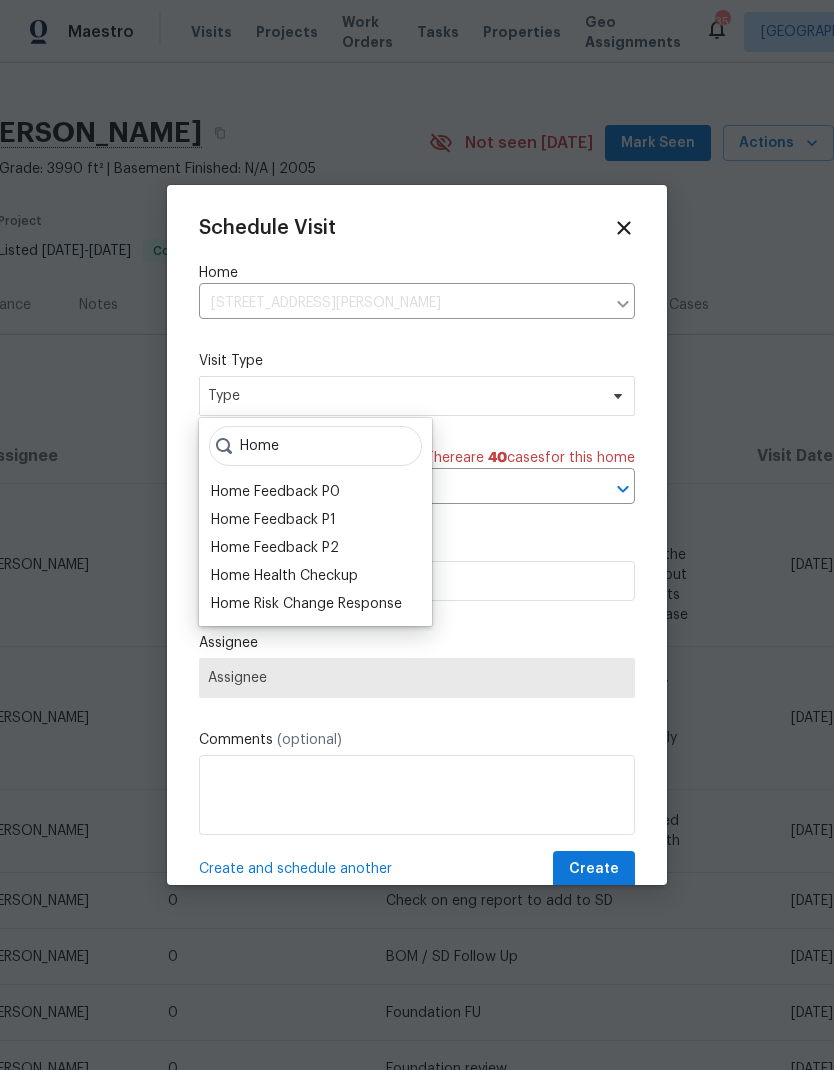 type on "Home" 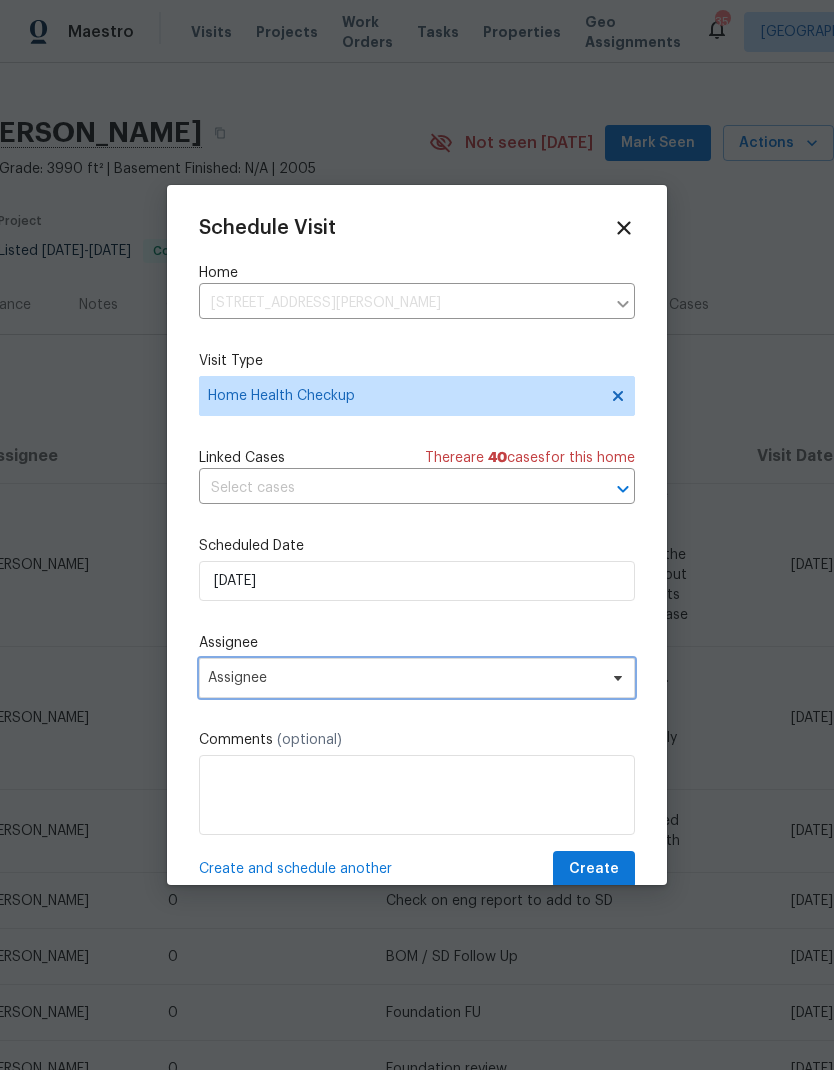 click on "Assignee" at bounding box center (404, 678) 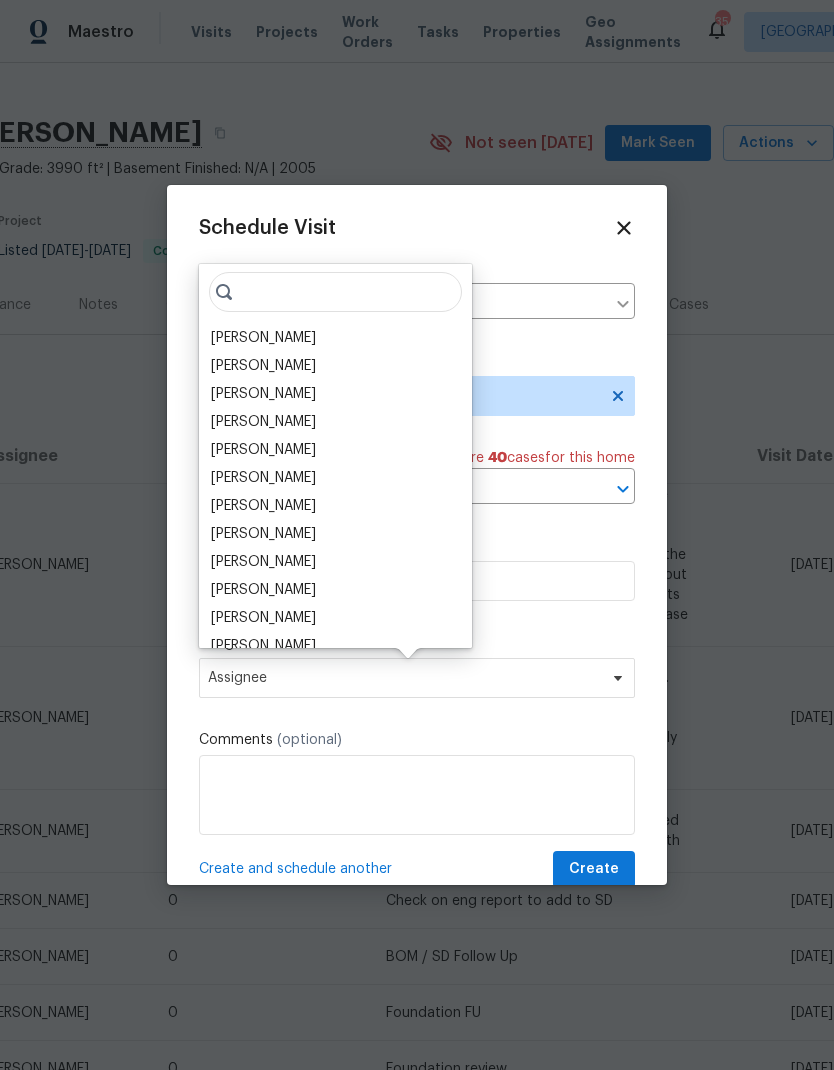 click on "[PERSON_NAME]" at bounding box center (263, 422) 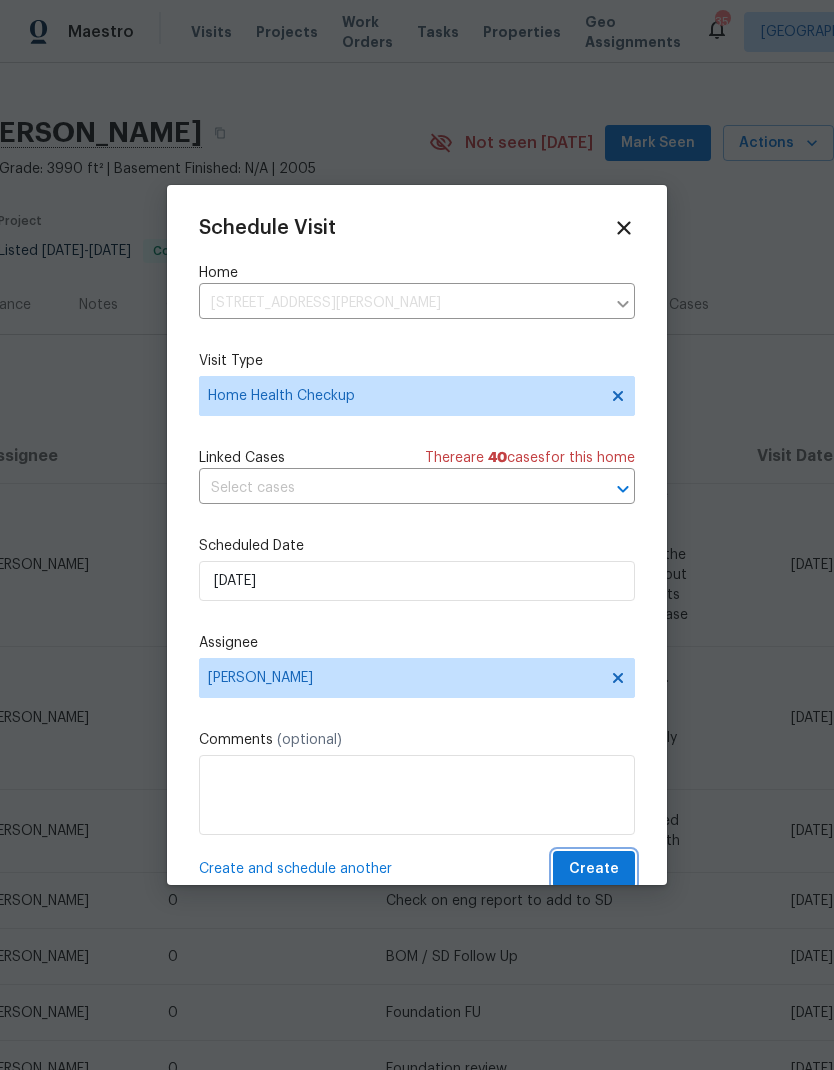 click on "Create" at bounding box center (594, 869) 